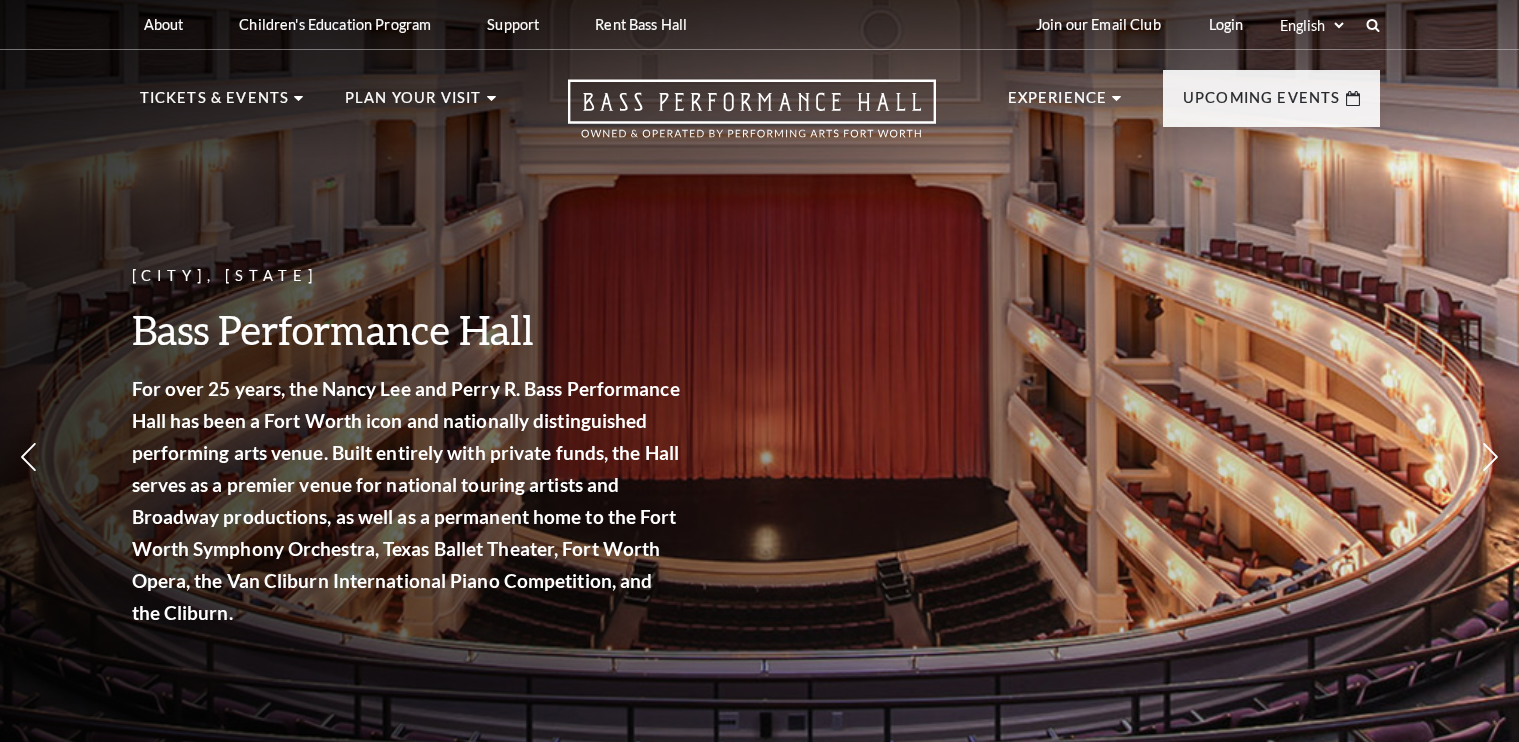 scroll, scrollTop: 0, scrollLeft: 0, axis: both 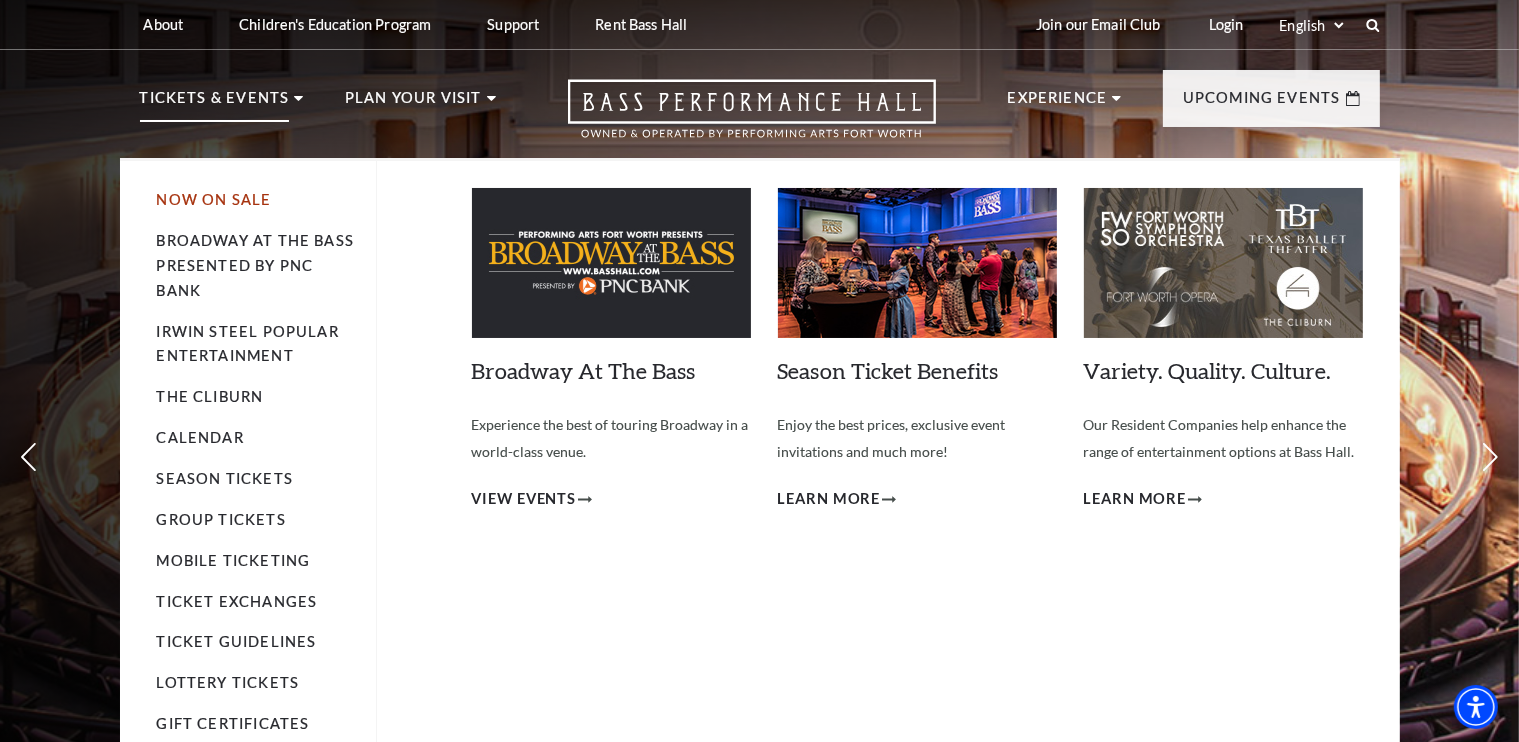 click on "Now On Sale" at bounding box center [214, 199] 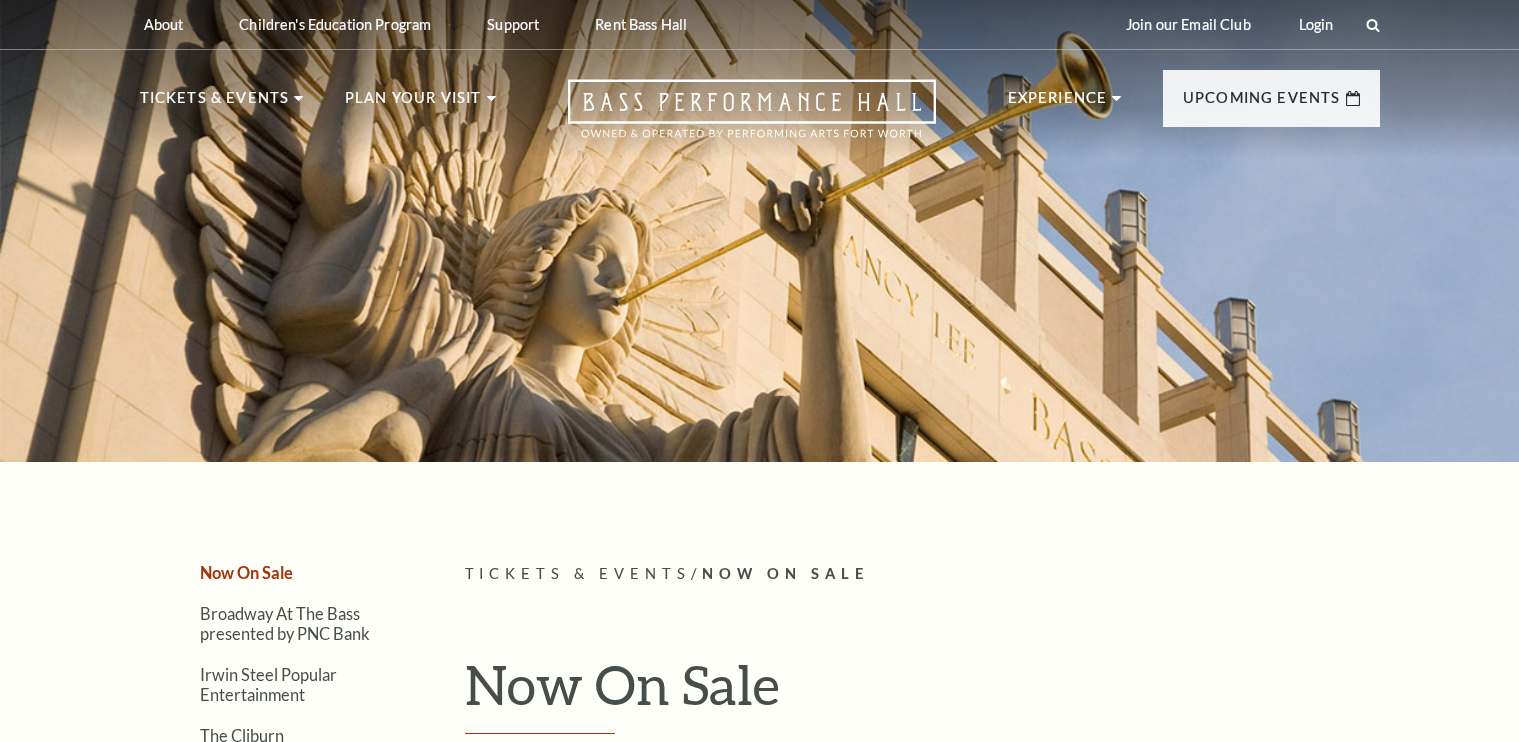 scroll, scrollTop: 0, scrollLeft: 0, axis: both 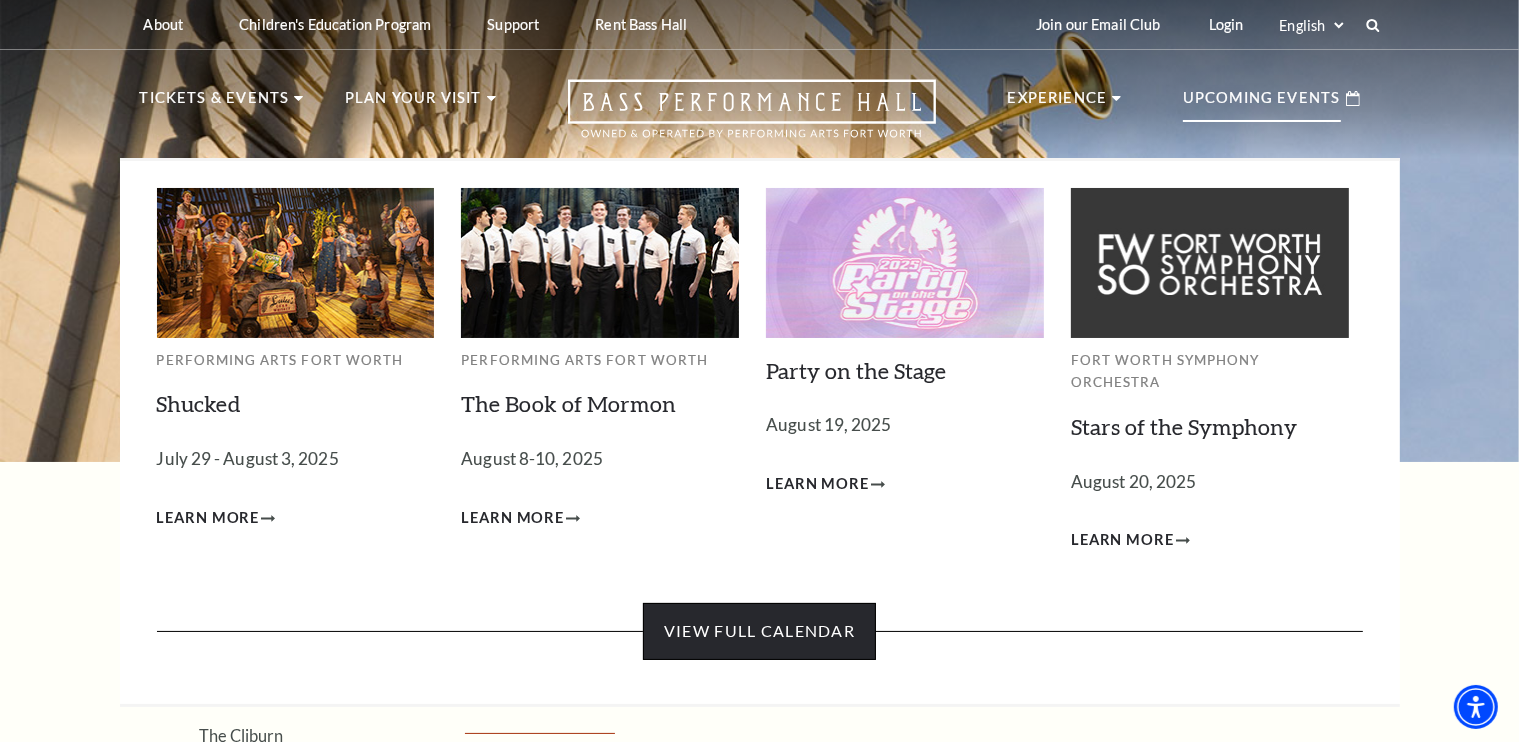 click on "View Full Calendar" at bounding box center [759, 631] 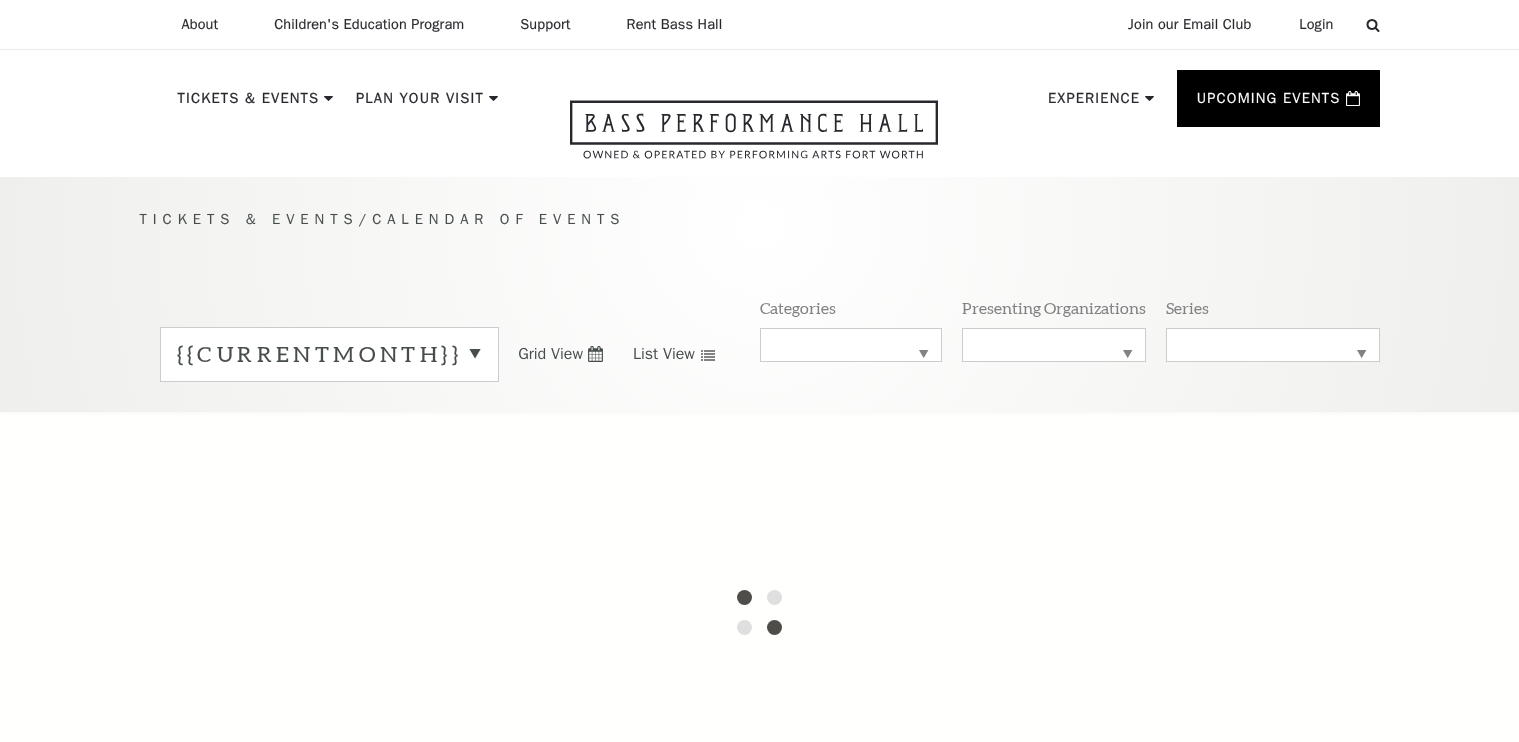 scroll, scrollTop: 0, scrollLeft: 0, axis: both 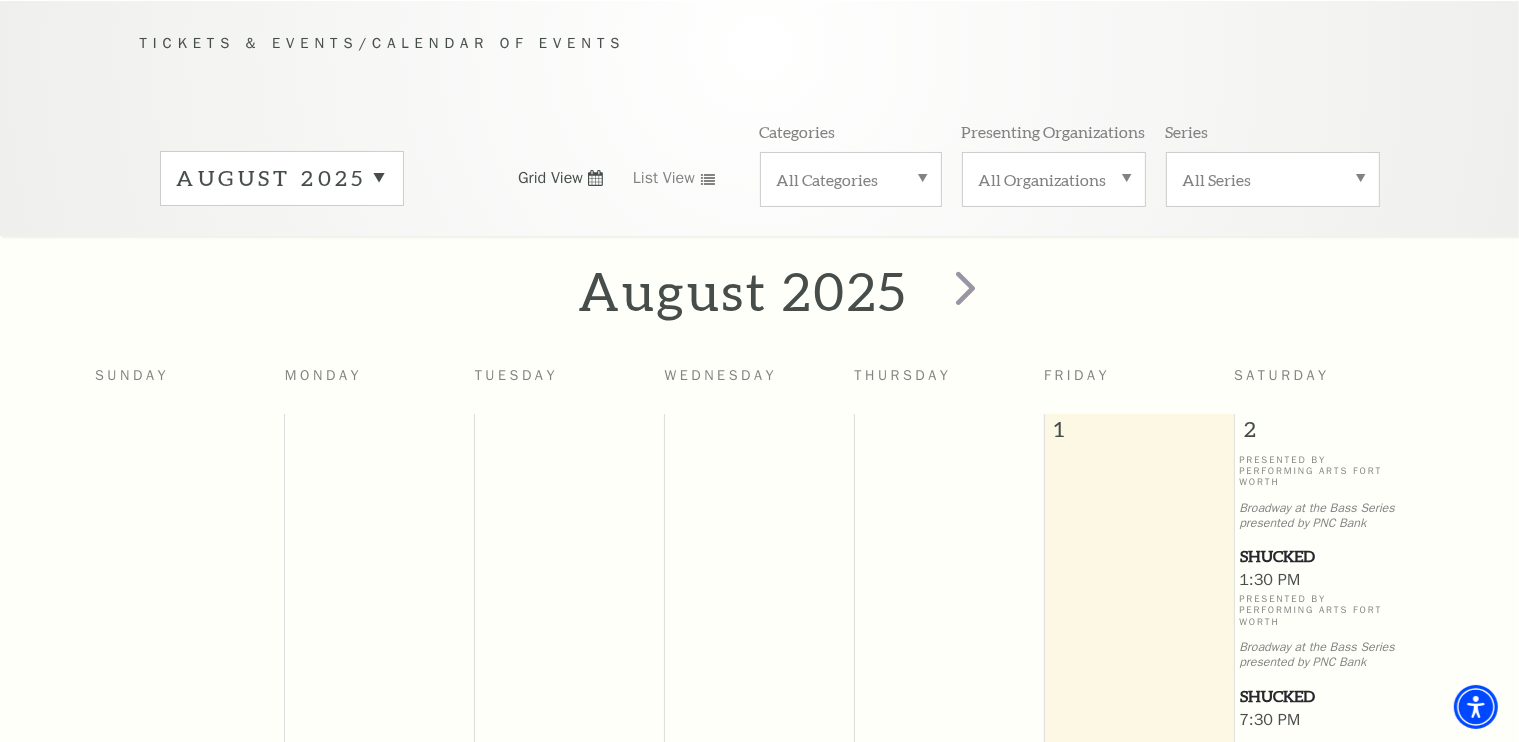 click on "August 2025" at bounding box center (282, 178) 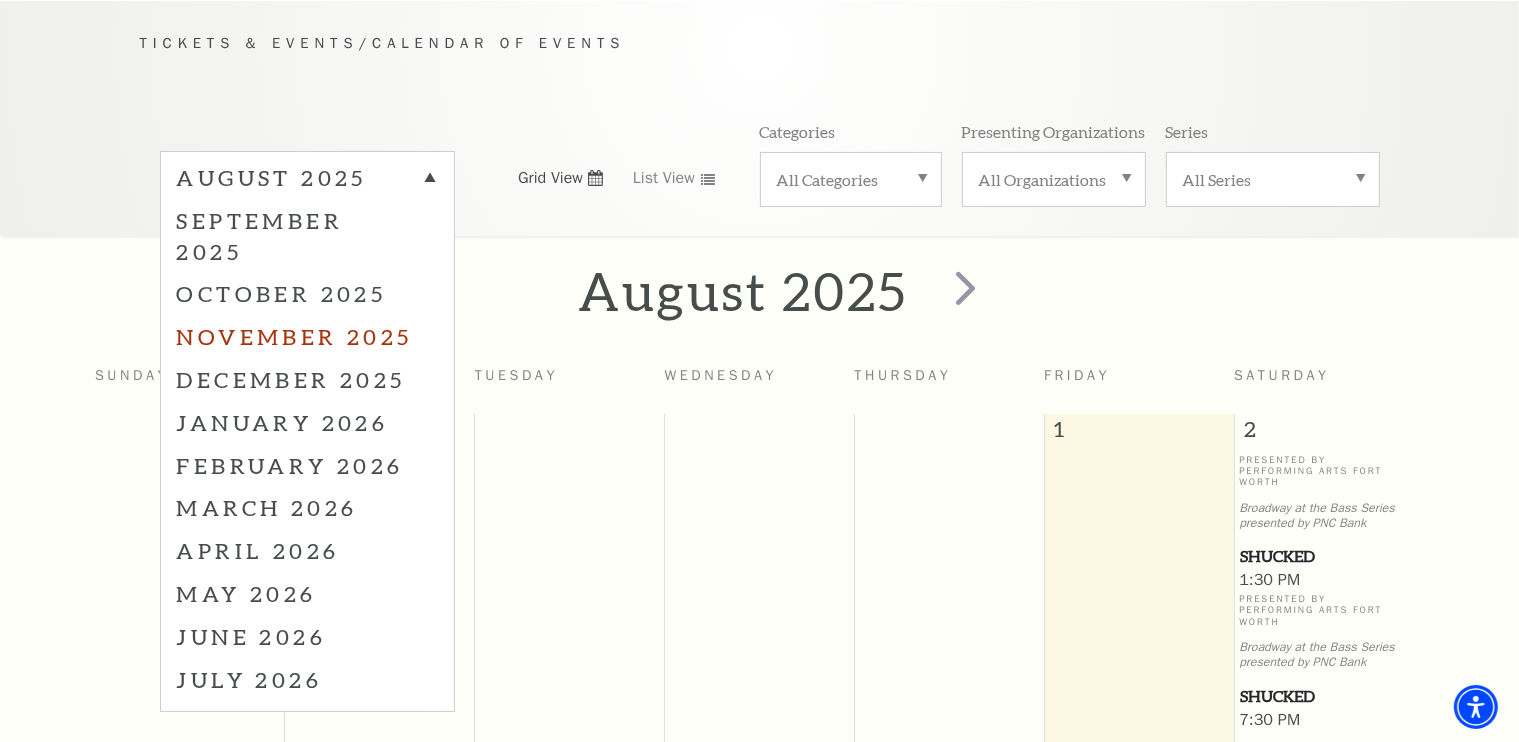 click on "November 2025" at bounding box center [307, 336] 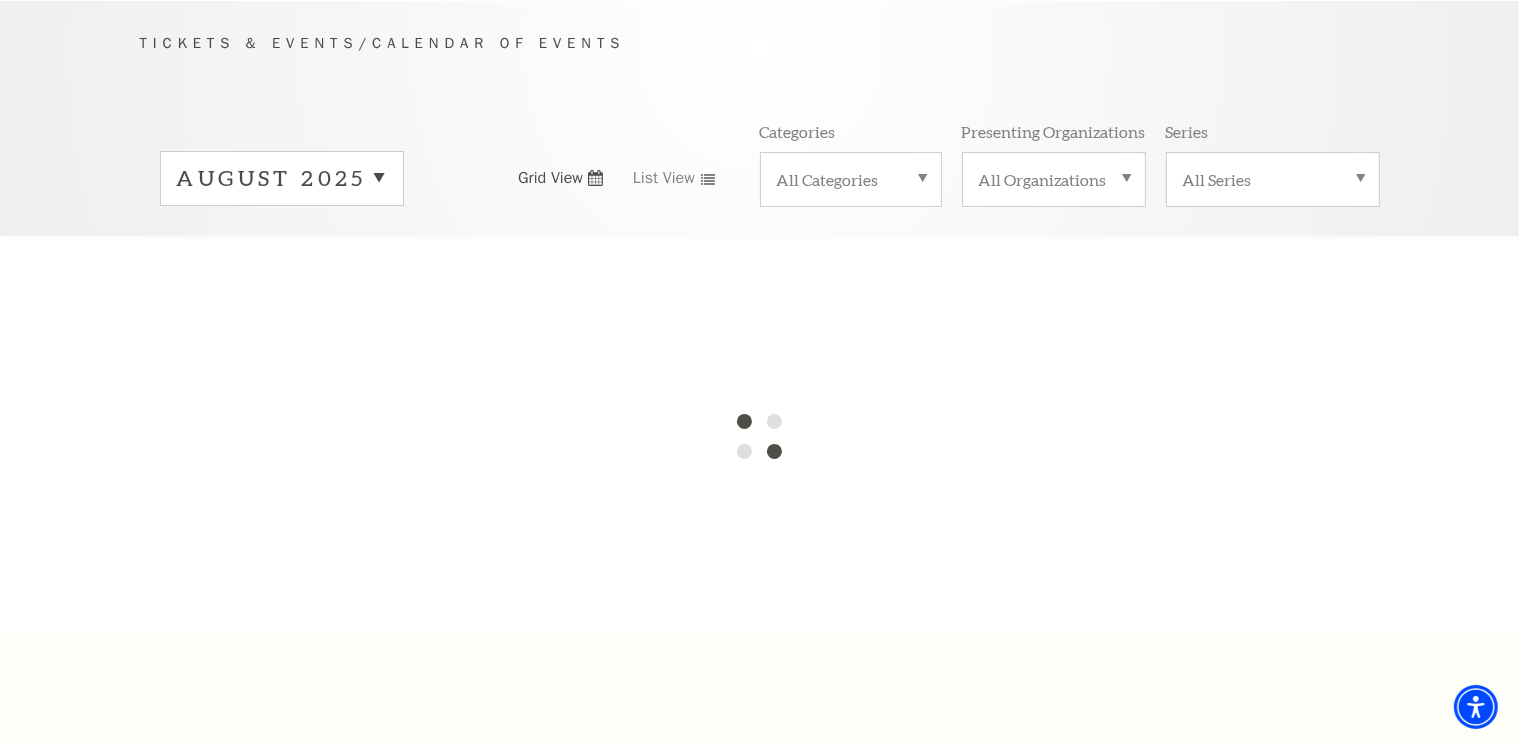 click on "All Series" at bounding box center (1273, 179) 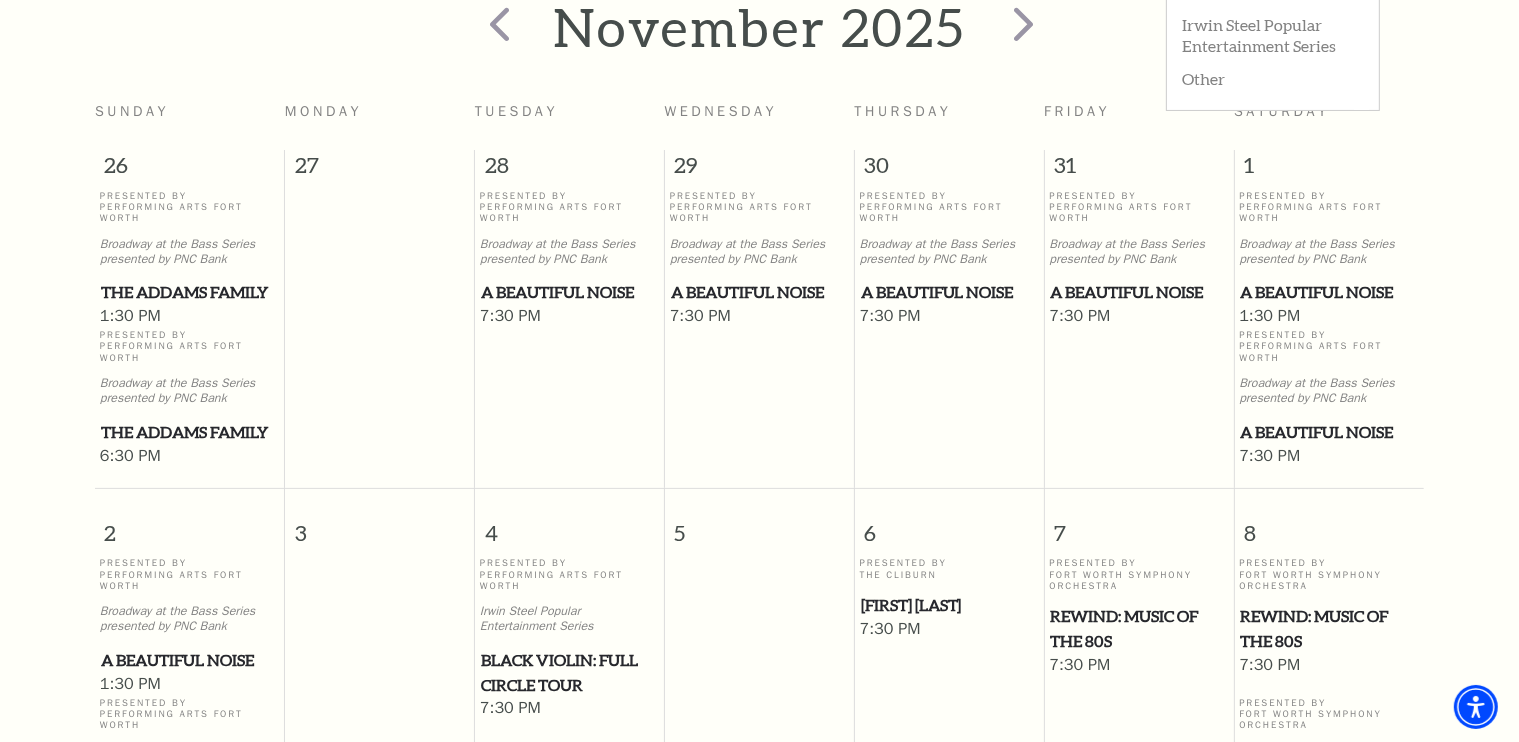 scroll, scrollTop: 360, scrollLeft: 0, axis: vertical 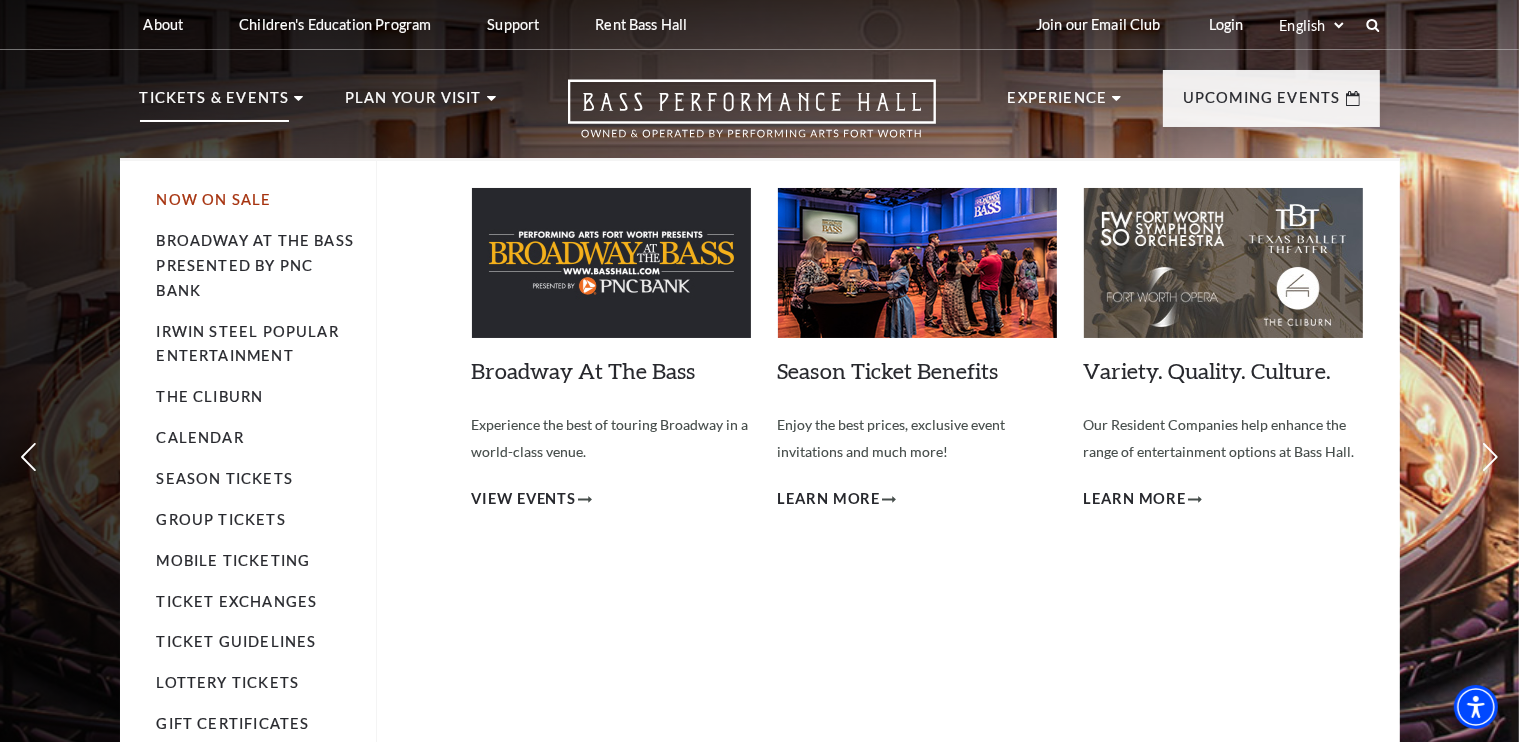 click on "Now On Sale" at bounding box center (214, 199) 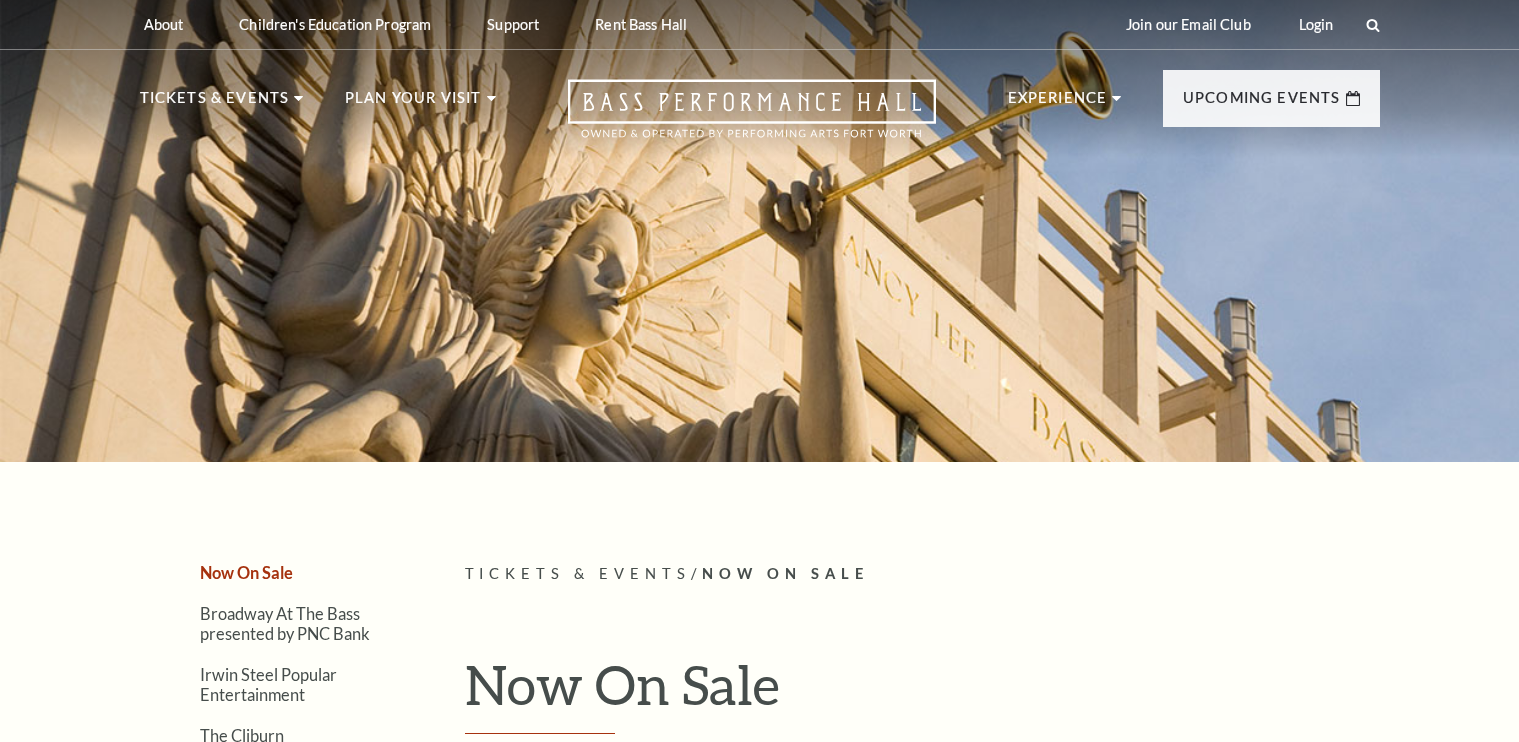 scroll, scrollTop: 0, scrollLeft: 0, axis: both 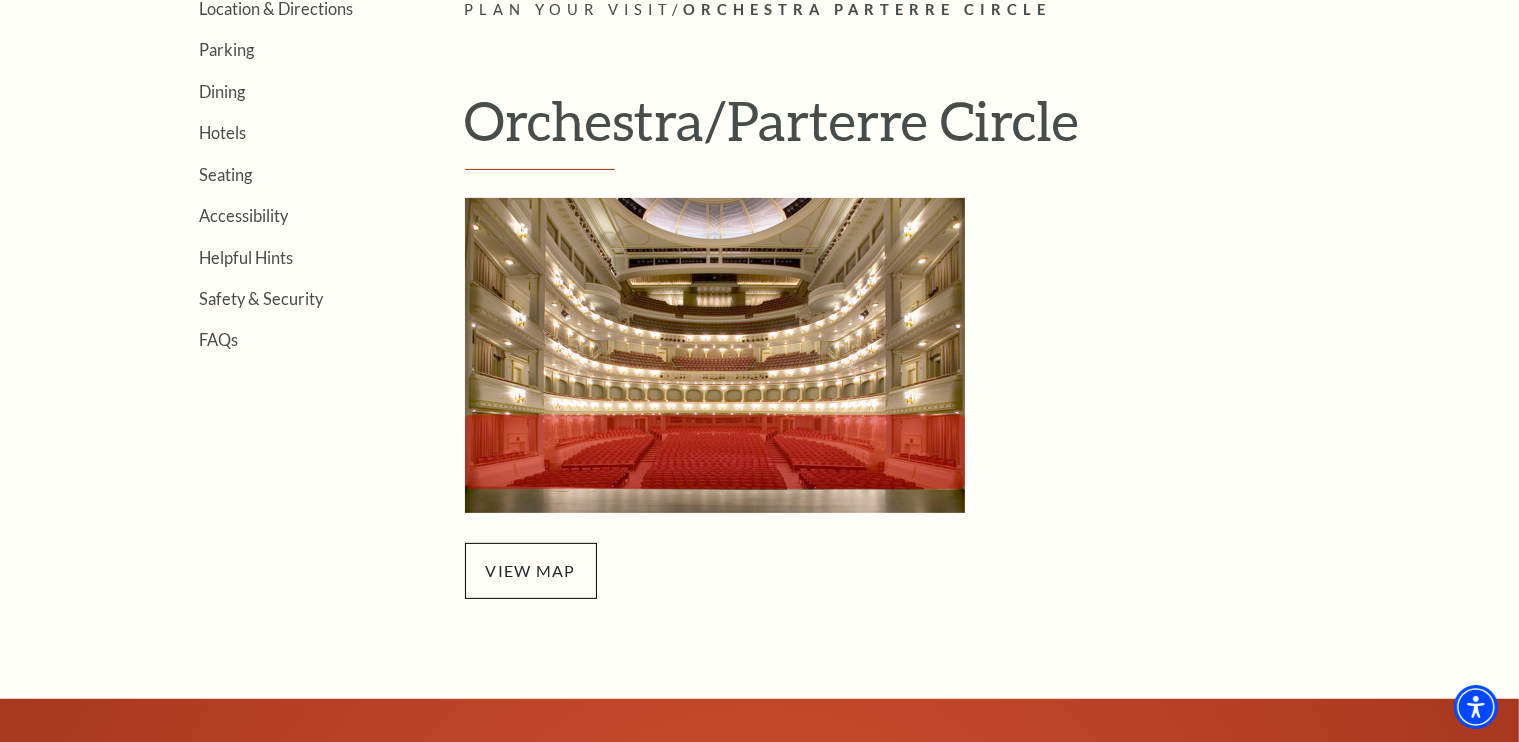 drag, startPoint x: 1528, startPoint y: 143, endPoint x: 1526, endPoint y: 279, distance: 136.01471 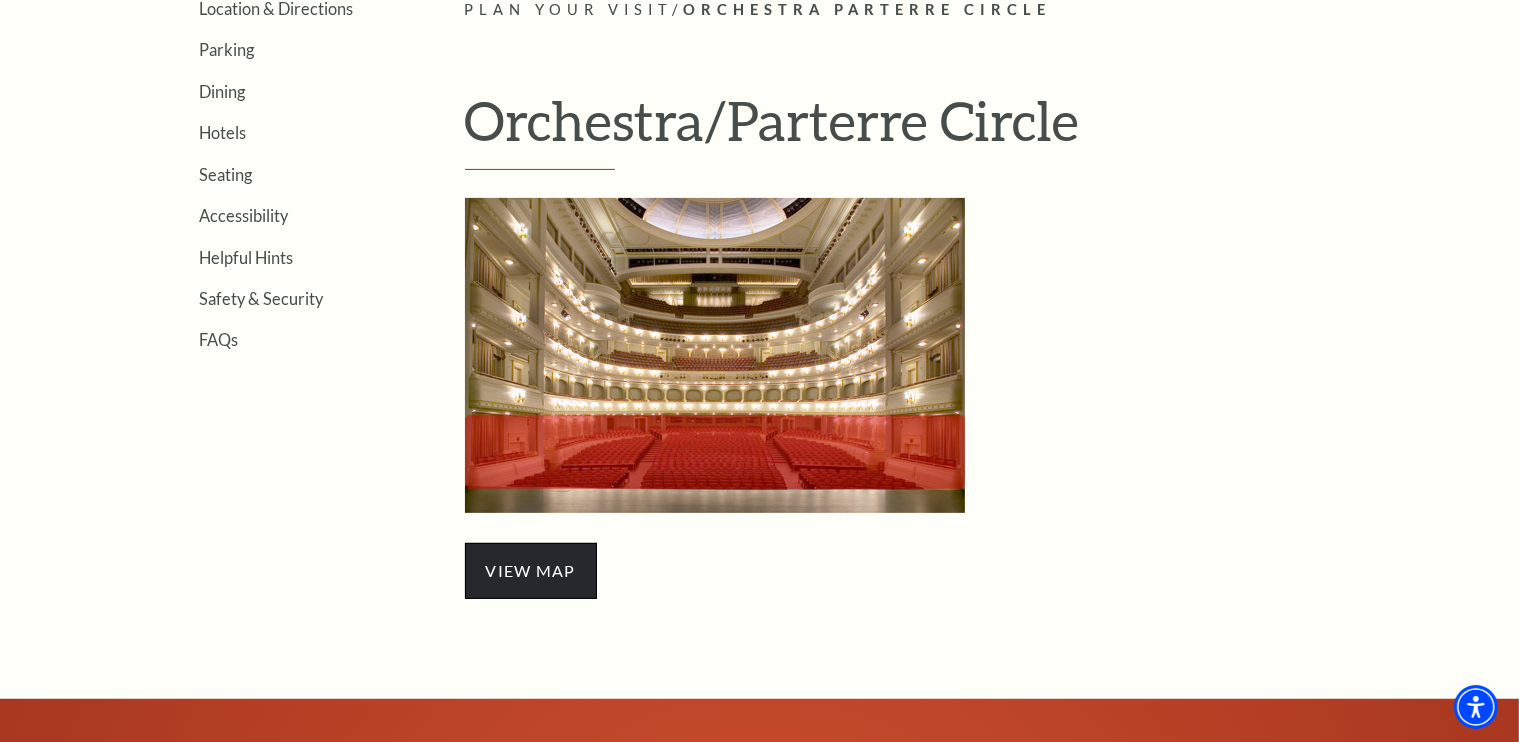 click on "view map" at bounding box center (531, 571) 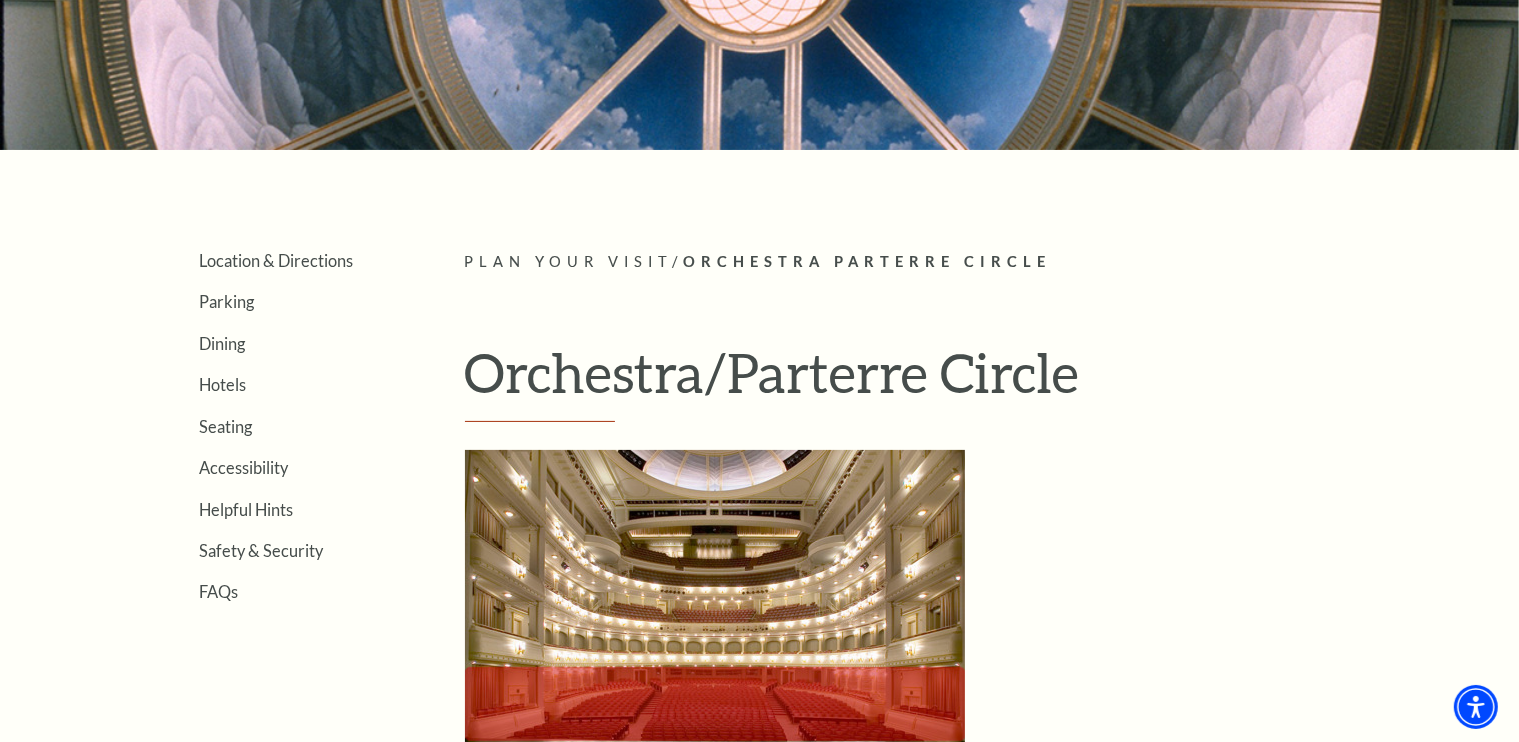 scroll, scrollTop: 564, scrollLeft: 0, axis: vertical 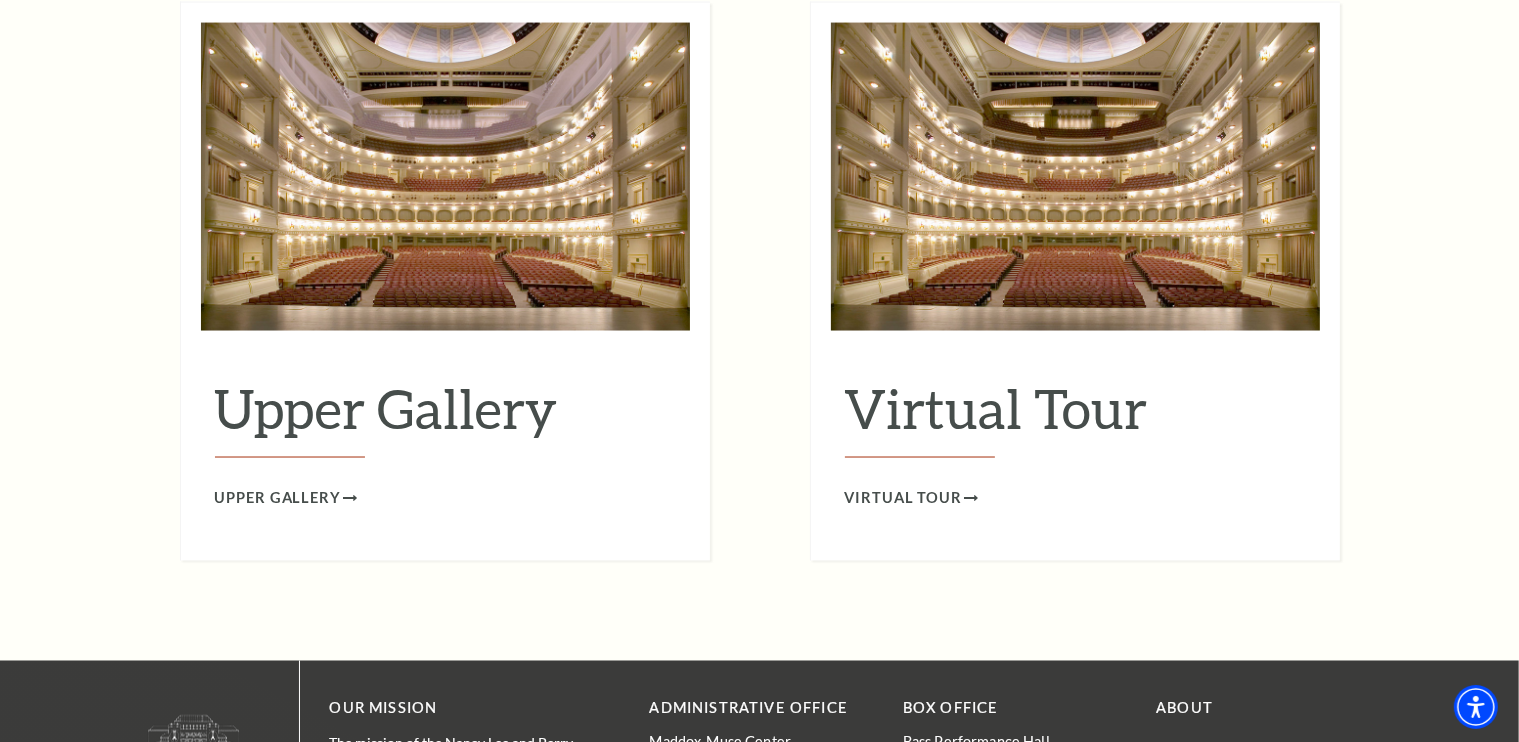 drag, startPoint x: 1531, startPoint y: 112, endPoint x: 1520, endPoint y: 633, distance: 521.1161 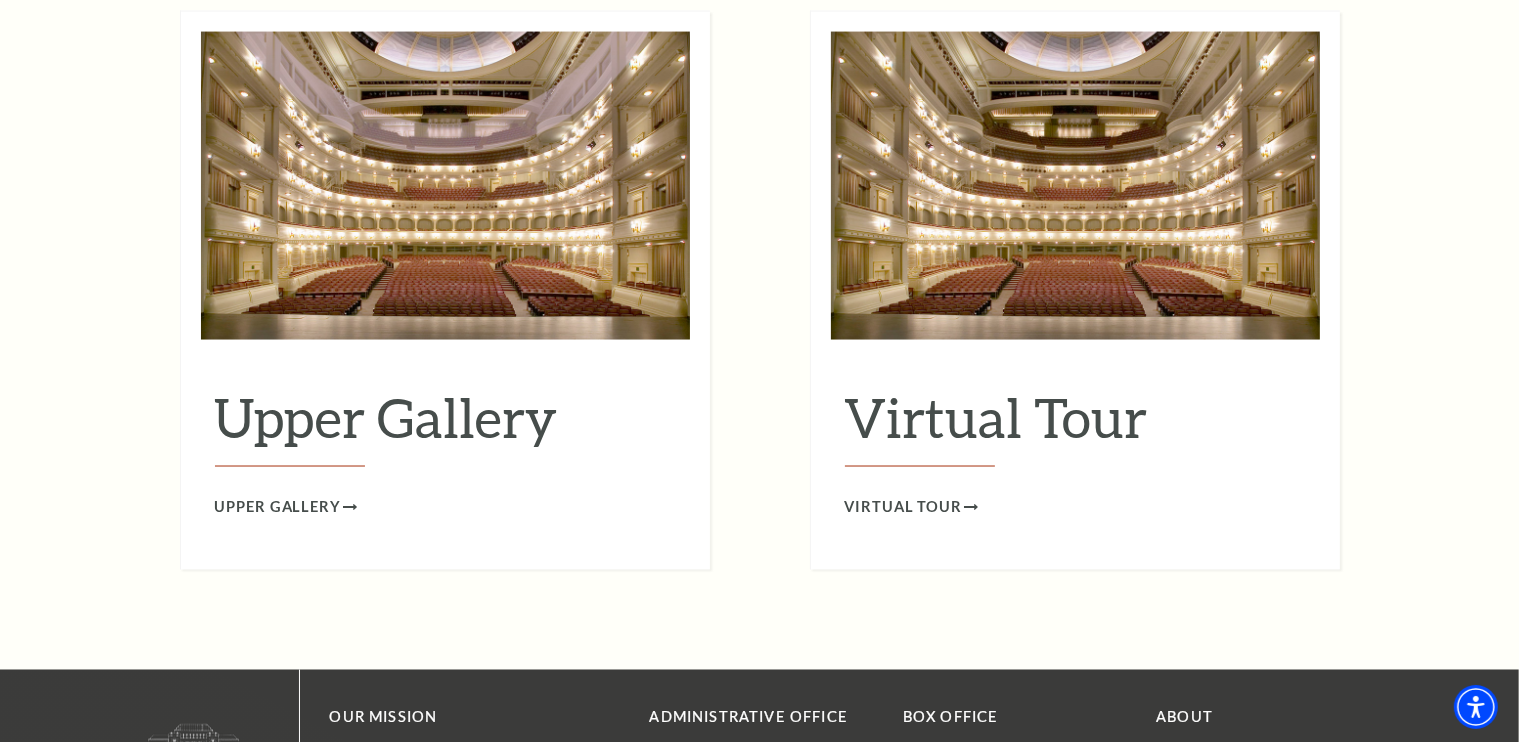click on "Virtual Tour" at bounding box center [1077, -960] 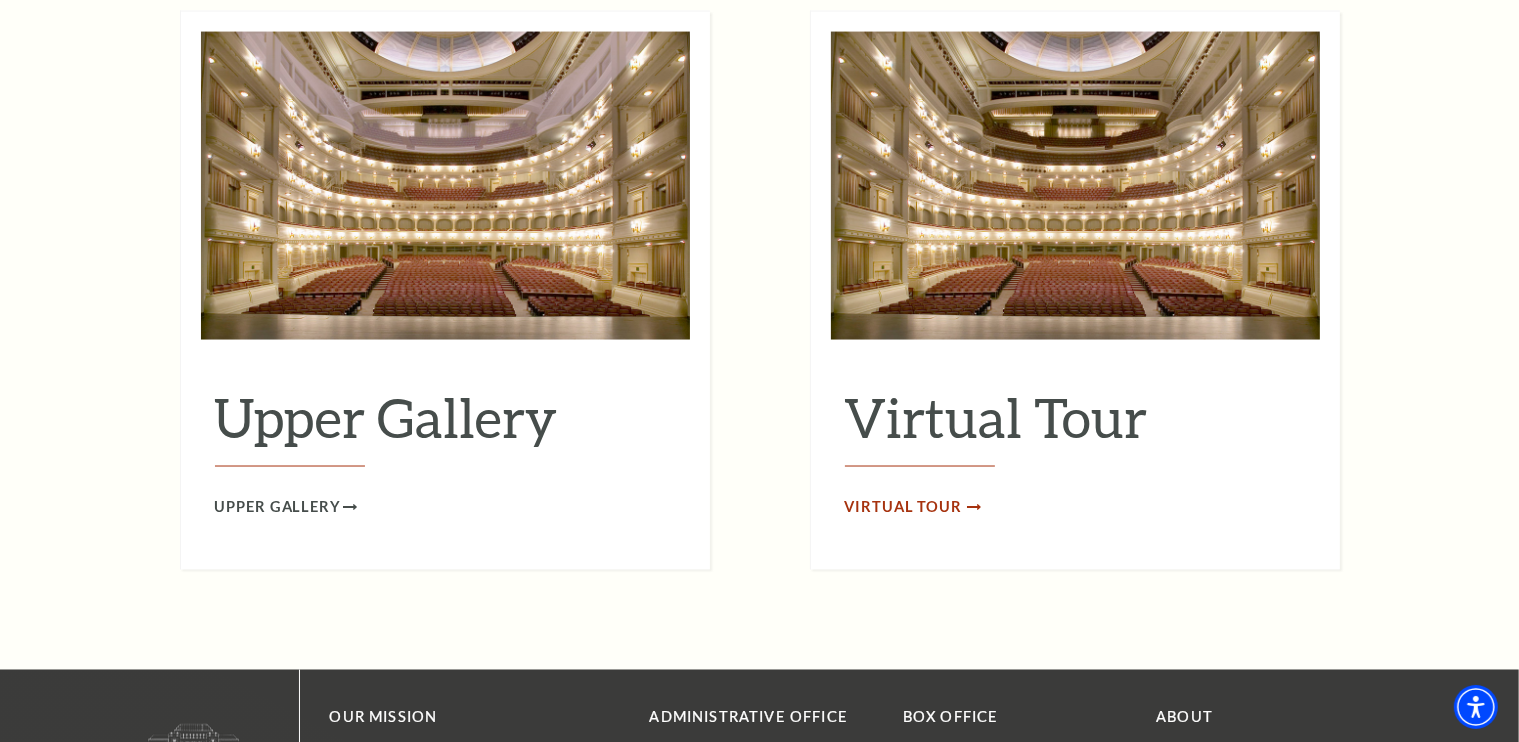 click on "Virtual Tour" at bounding box center (904, 507) 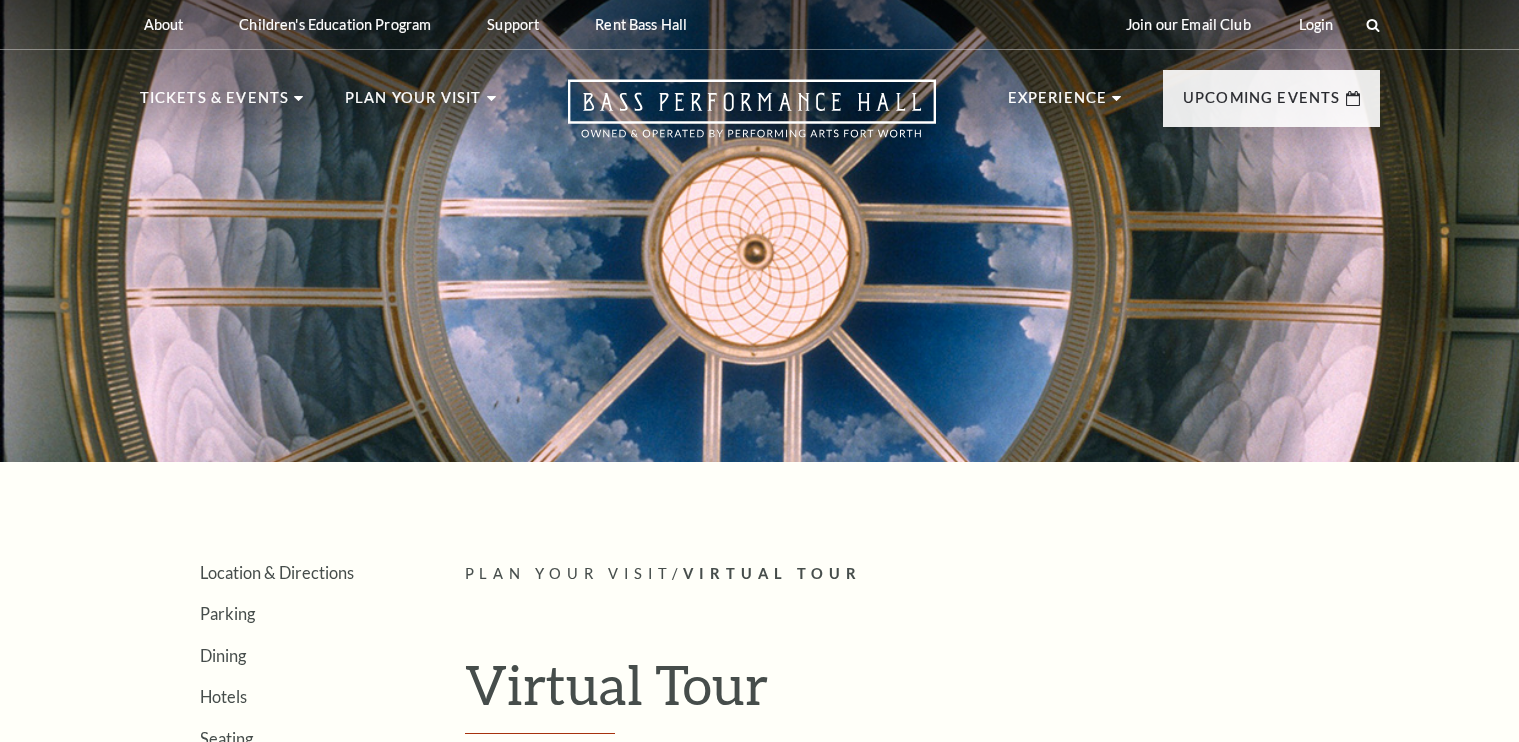 scroll, scrollTop: 0, scrollLeft: 0, axis: both 